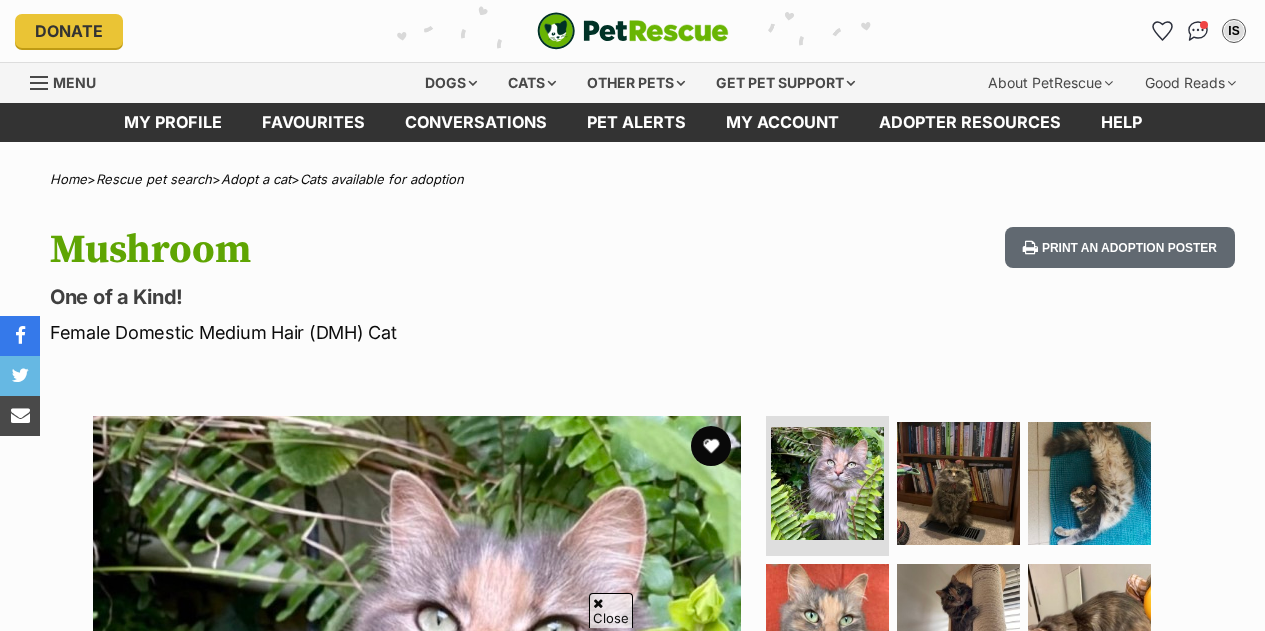 scroll, scrollTop: 2841, scrollLeft: 0, axis: vertical 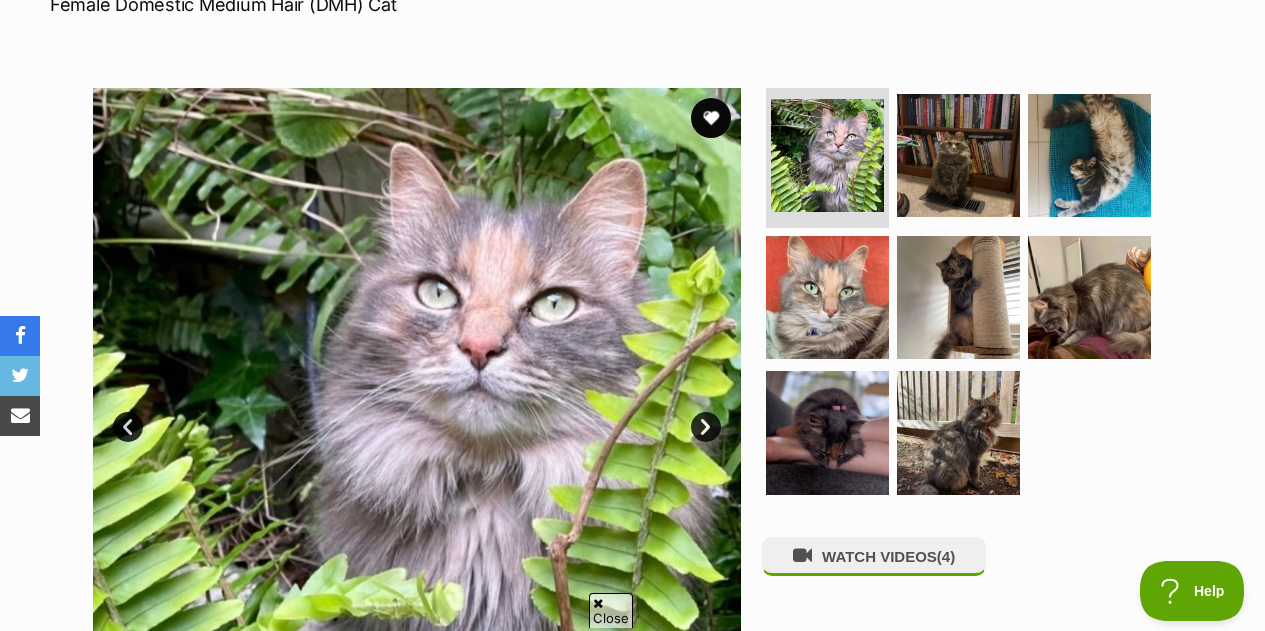 click on "Next" at bounding box center (706, 427) 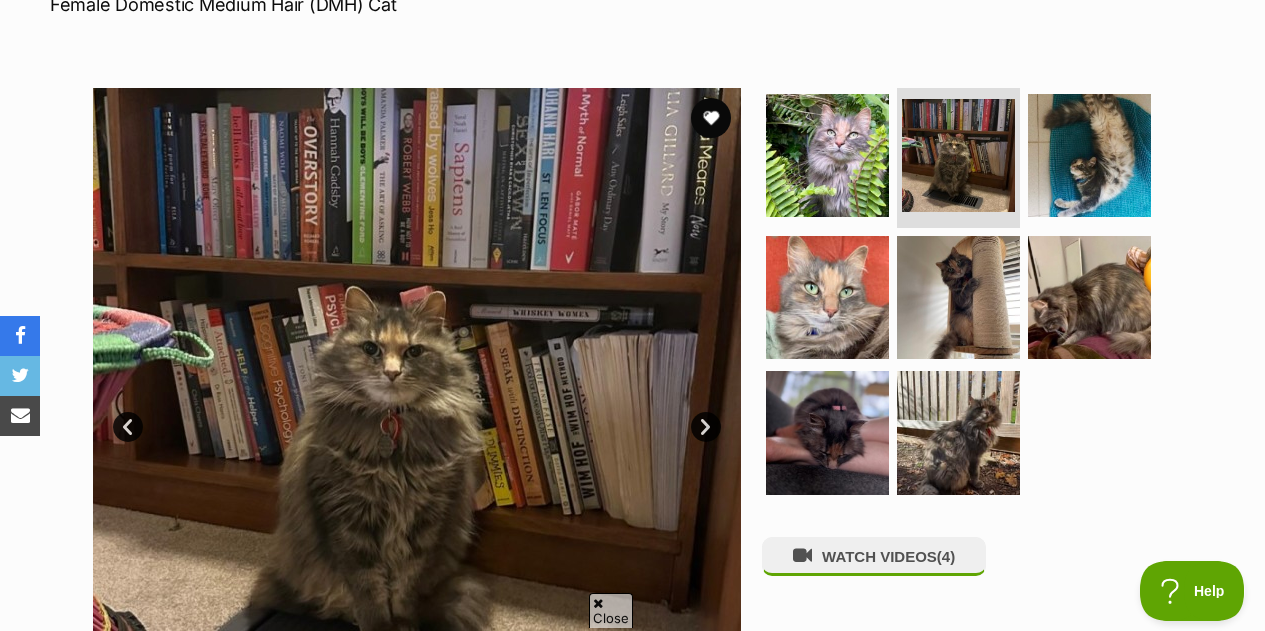 click on "Next" at bounding box center [706, 427] 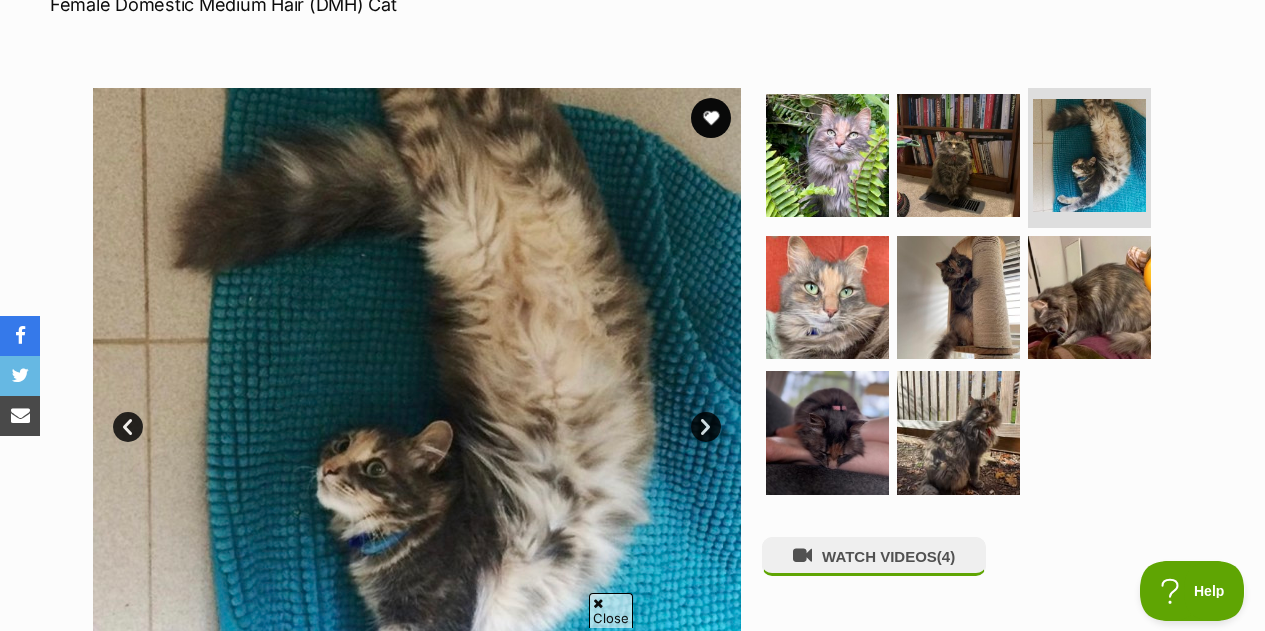 click on "Next" at bounding box center [706, 427] 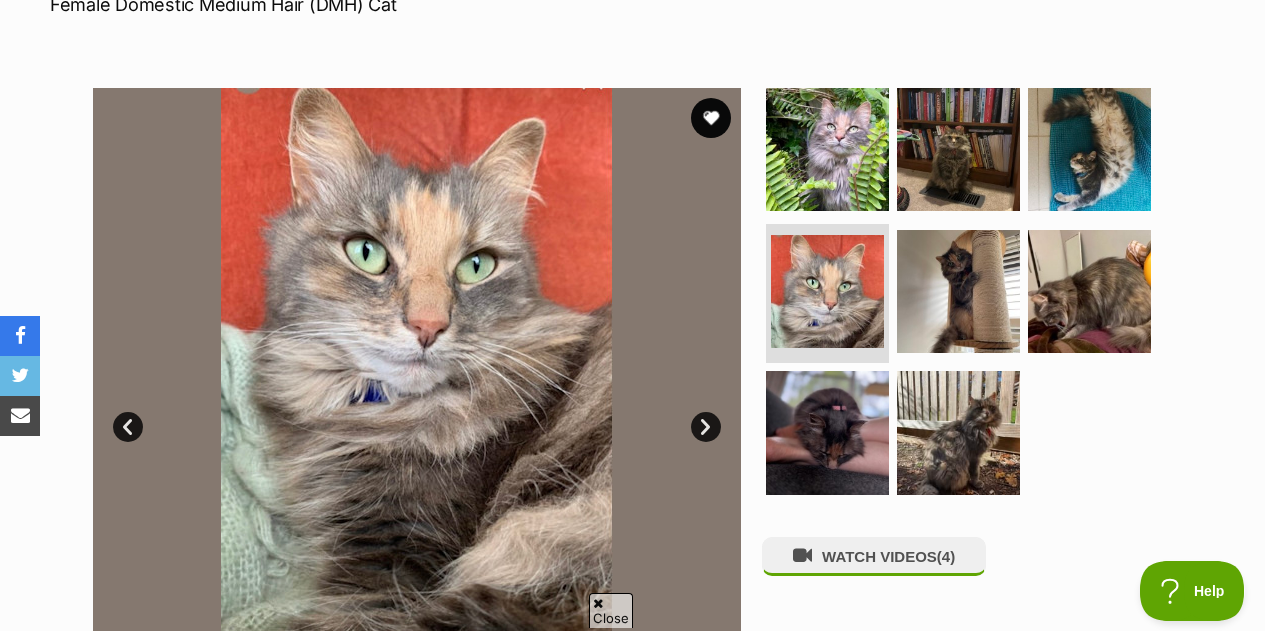 click on "Next" at bounding box center [706, 427] 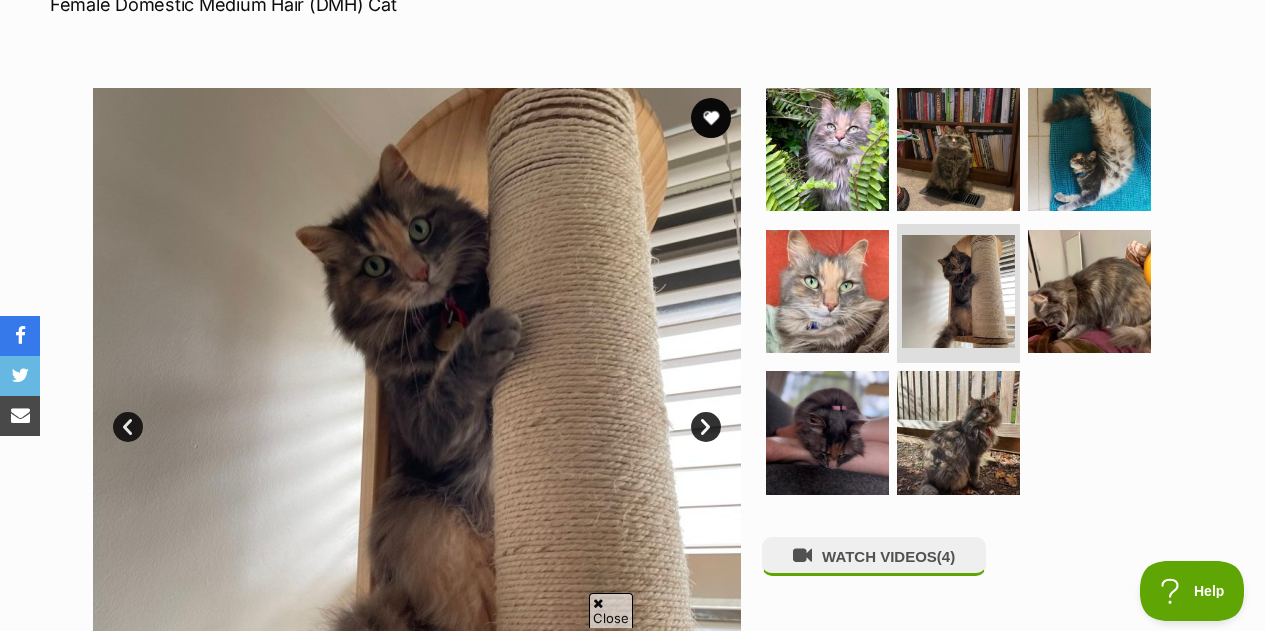 click on "Next" at bounding box center [706, 427] 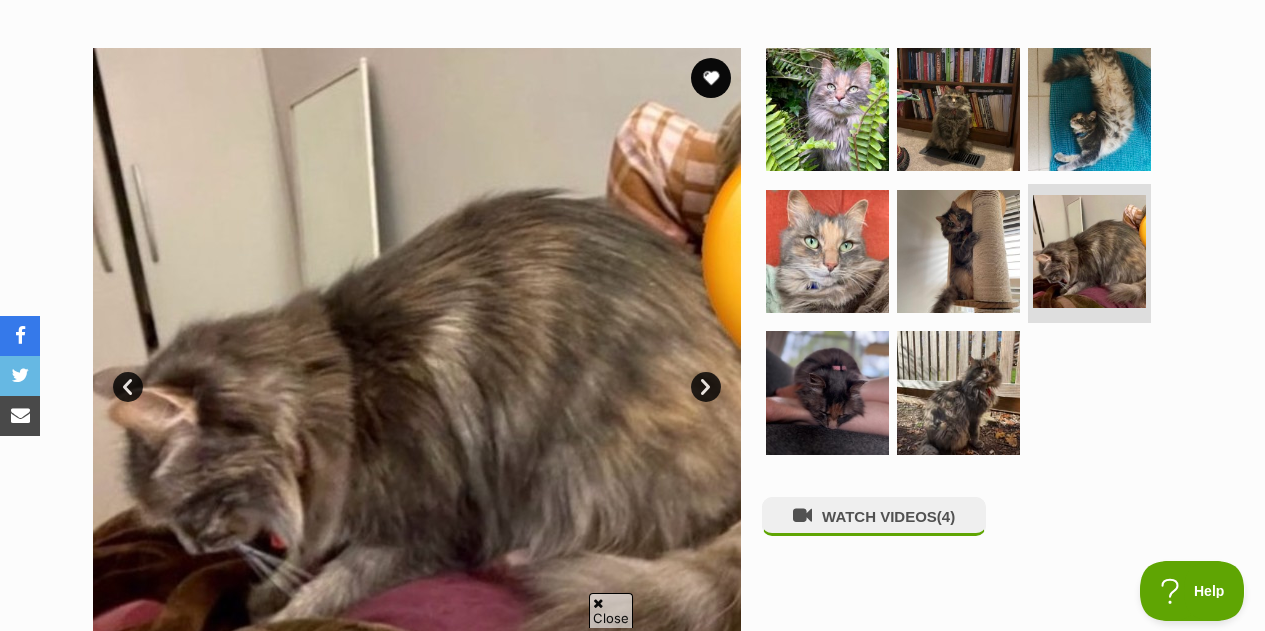 scroll, scrollTop: 370, scrollLeft: 0, axis: vertical 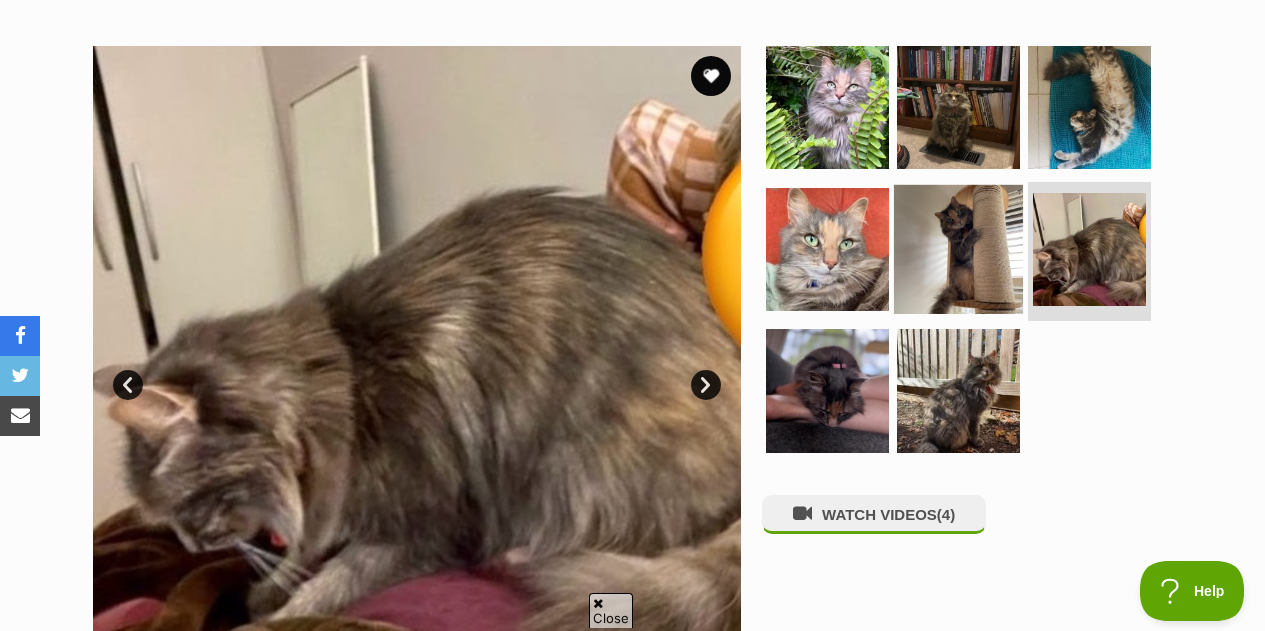 click at bounding box center (958, 248) 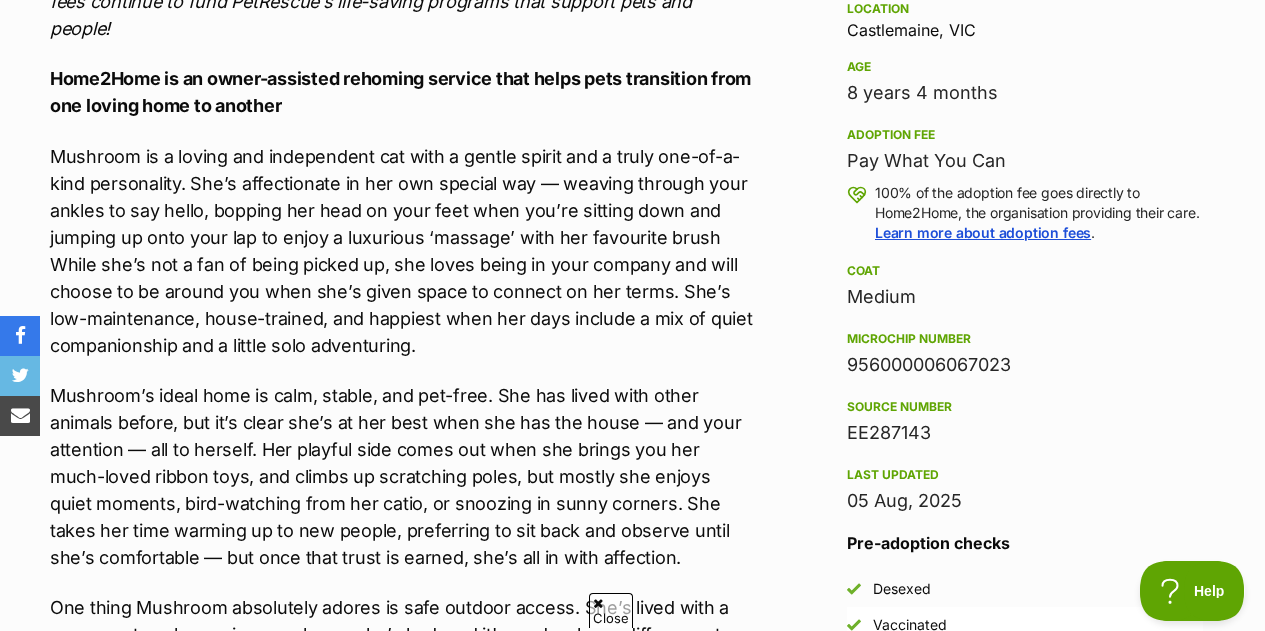 scroll, scrollTop: 1344, scrollLeft: 0, axis: vertical 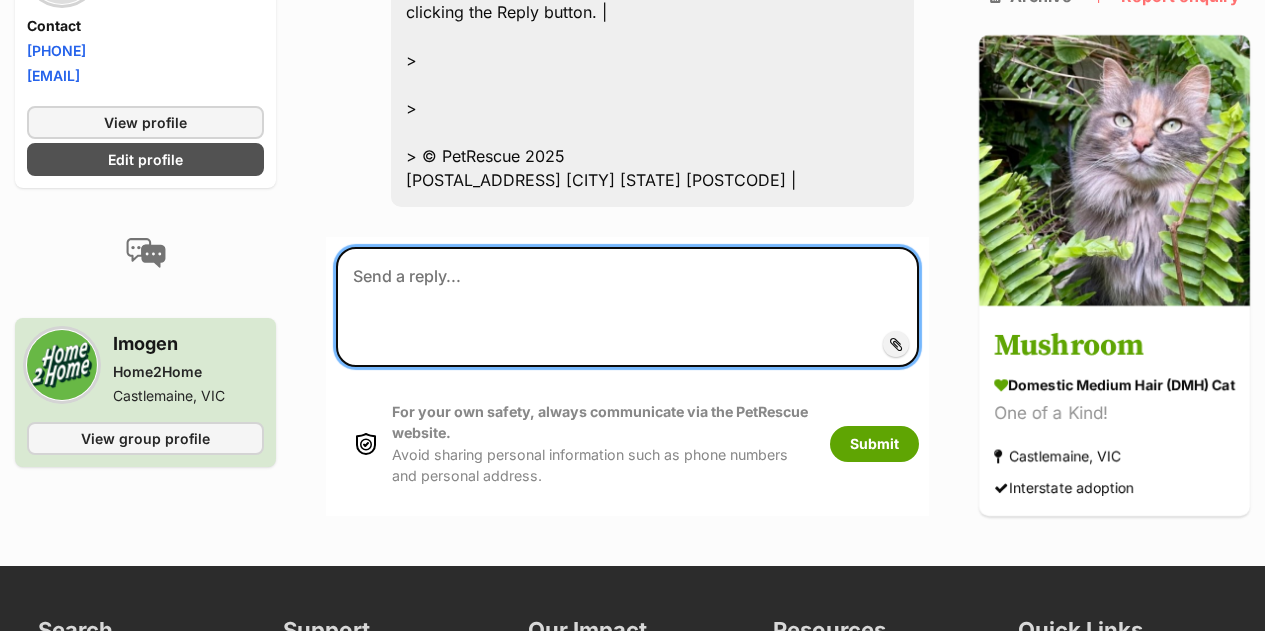 click at bounding box center [627, 307] 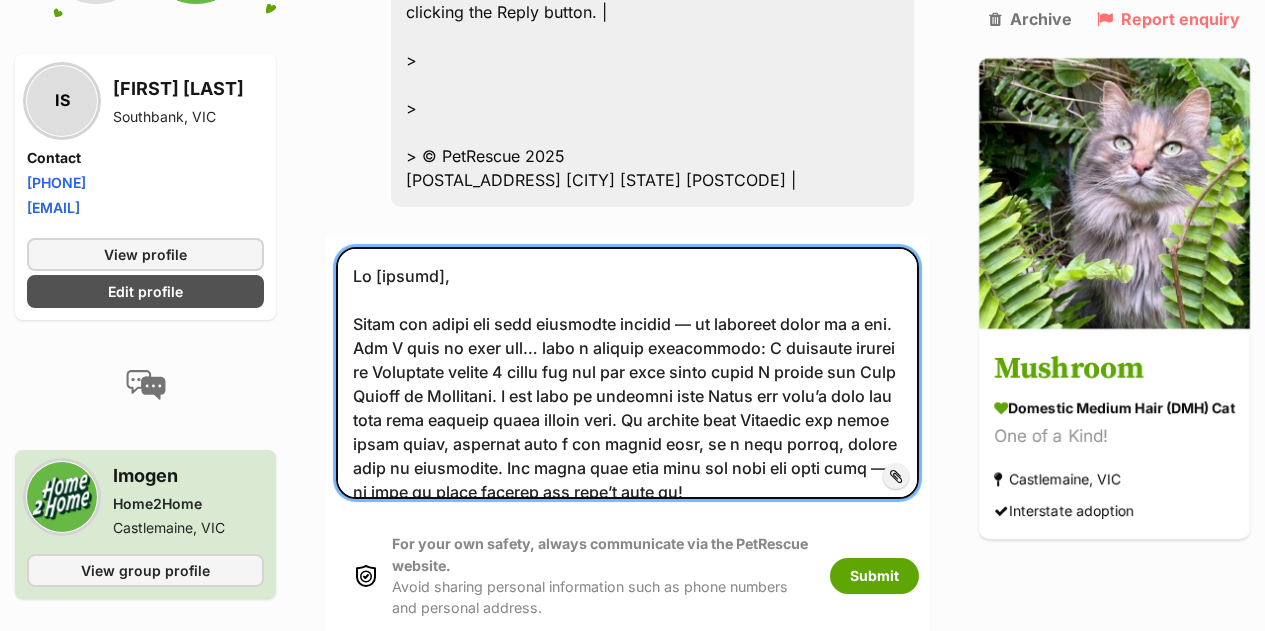 scroll, scrollTop: 1660, scrollLeft: 0, axis: vertical 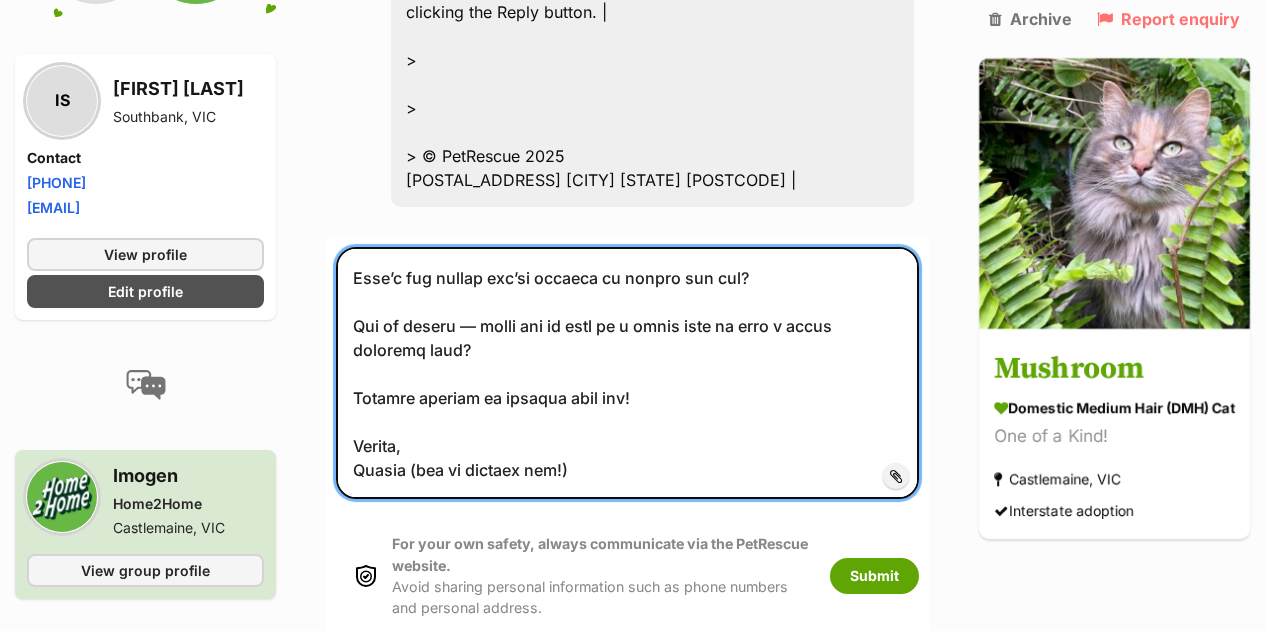 click at bounding box center (627, 373) 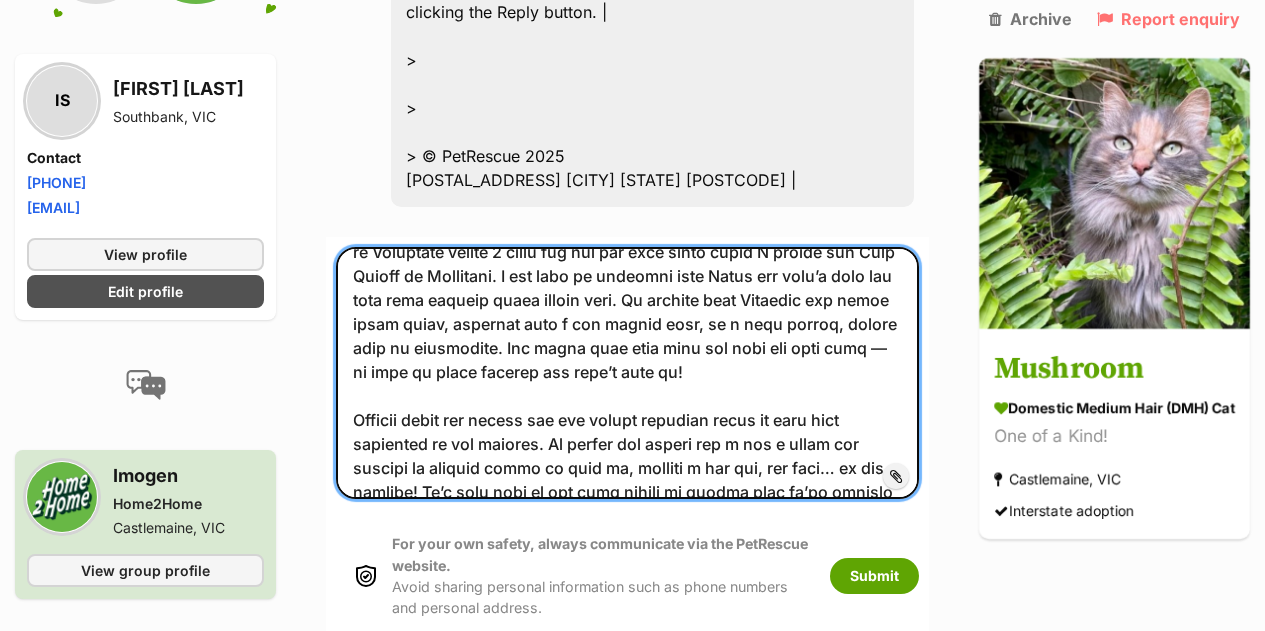 scroll, scrollTop: 0, scrollLeft: 0, axis: both 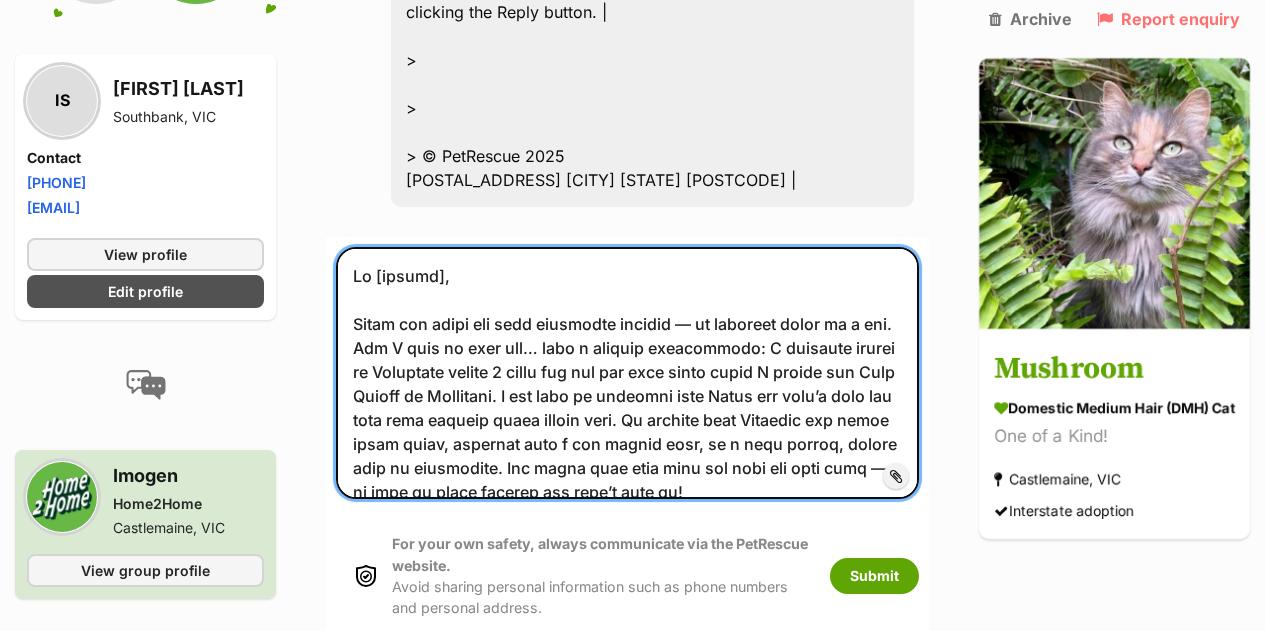 click at bounding box center [627, 373] 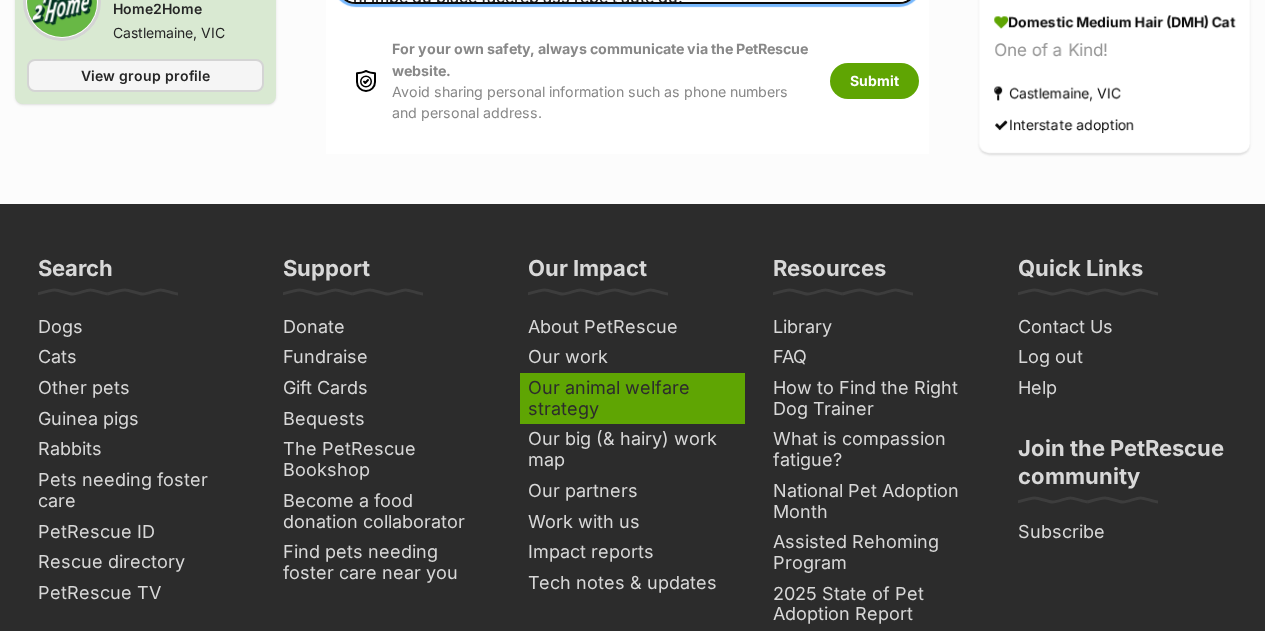scroll, scrollTop: 4981, scrollLeft: 0, axis: vertical 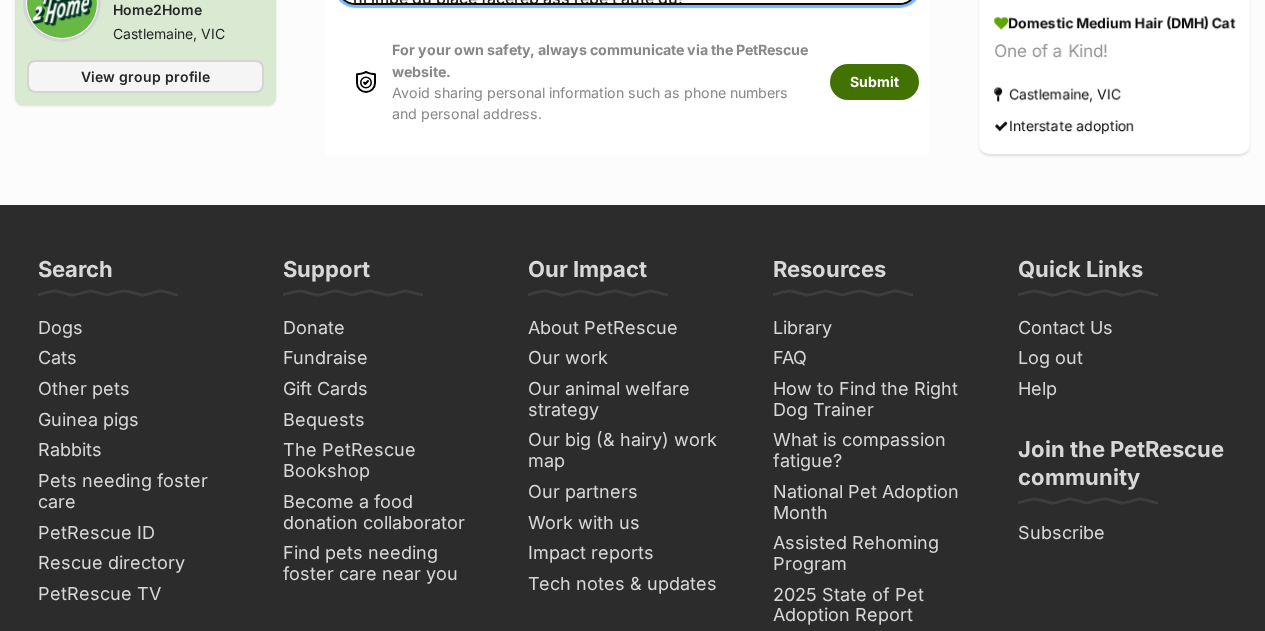 type on "Hi Imogen
Thank you again for your beautiful message — it honestly moved us a lot. And I have to tell you… what a magical coincidence: I actually landed in Australia almost 7 years ago and the very first place I stayed was Hope Street in Brunswick. I was here on holidays from Spain and didn’t know yet that this country would become home. So knowing that Mushroom was found right there, probably just a few blocks away, as a tiny kitten, really gave me goosebumps. She would have been just one year old back then — we were so close already and didn’t know it!
Reading about her habits and her little routines makes us feel very connected to her already. We paused our search for a cat a while ago because my partner moved in with me, started a new job, and then… we got married! It’s only been in the last couple of months that we’ve finally found the stability we needed to provide the kind of peaceful, loving life we always dreamed of giving to a cat.
A few weeks ago, a friend asked me to look after his 8-year-ol..." 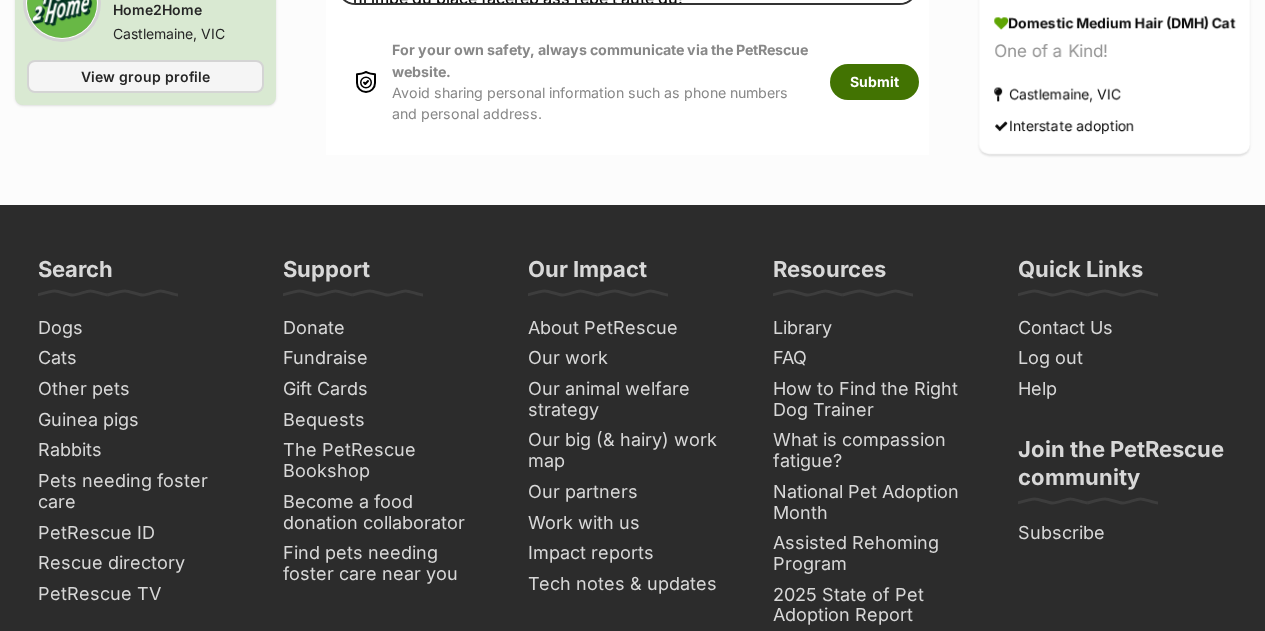 click on "Submit" at bounding box center [874, 82] 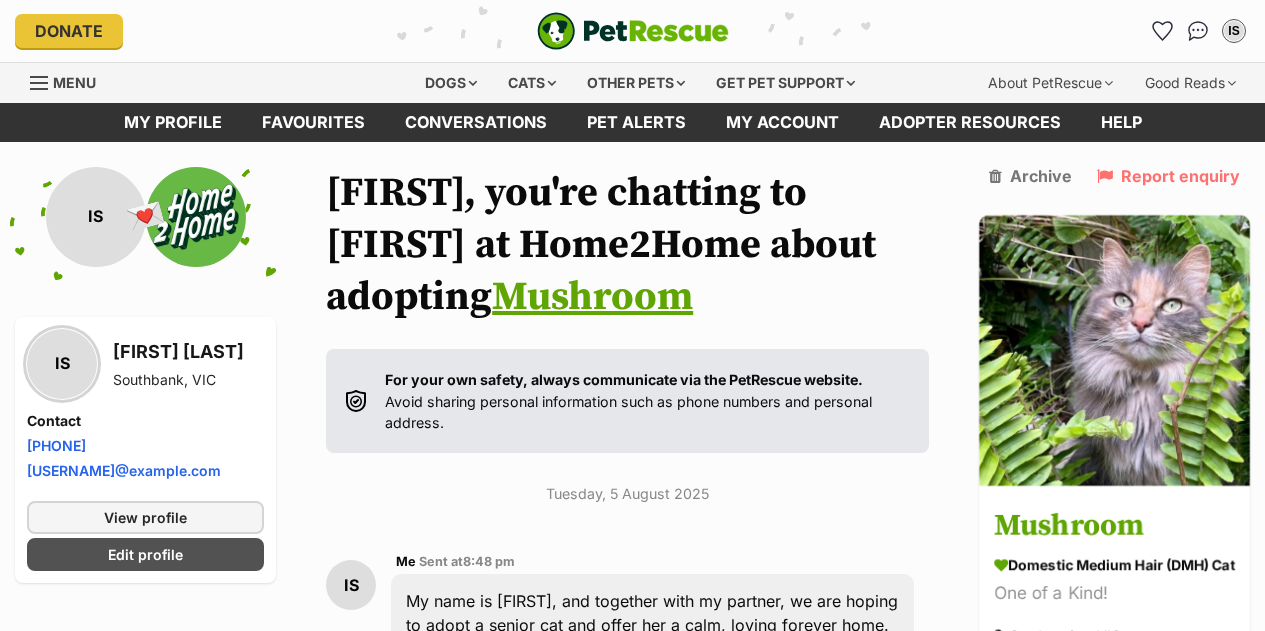 scroll, scrollTop: 3827, scrollLeft: 0, axis: vertical 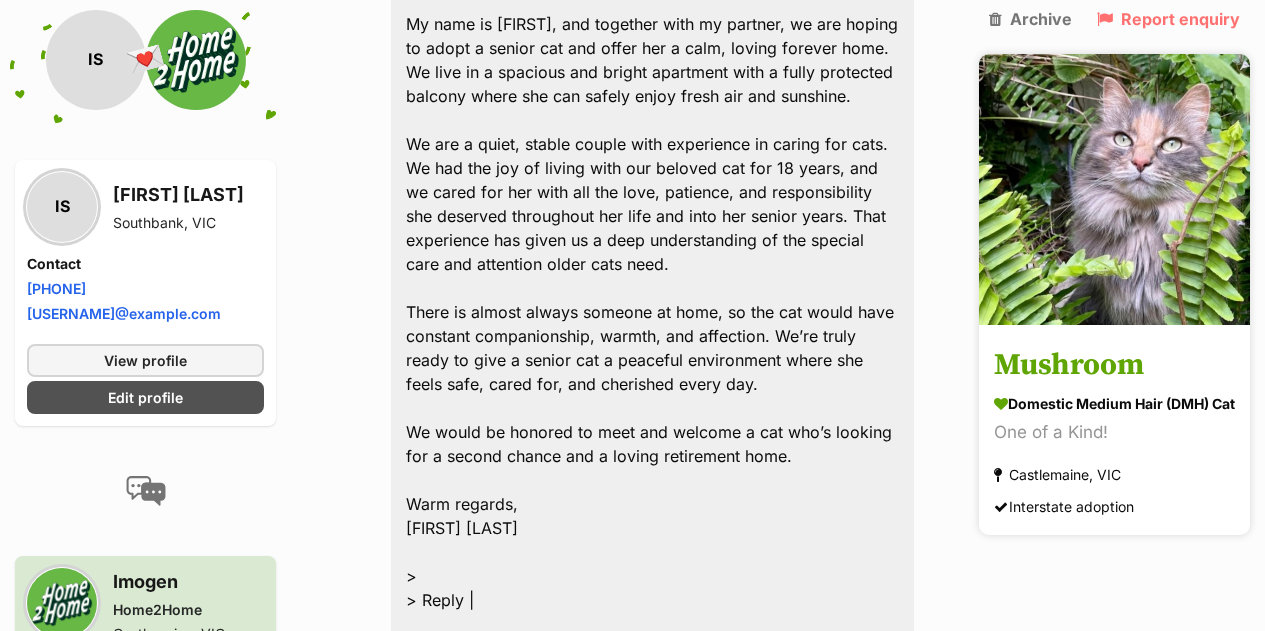 click at bounding box center (1114, 189) 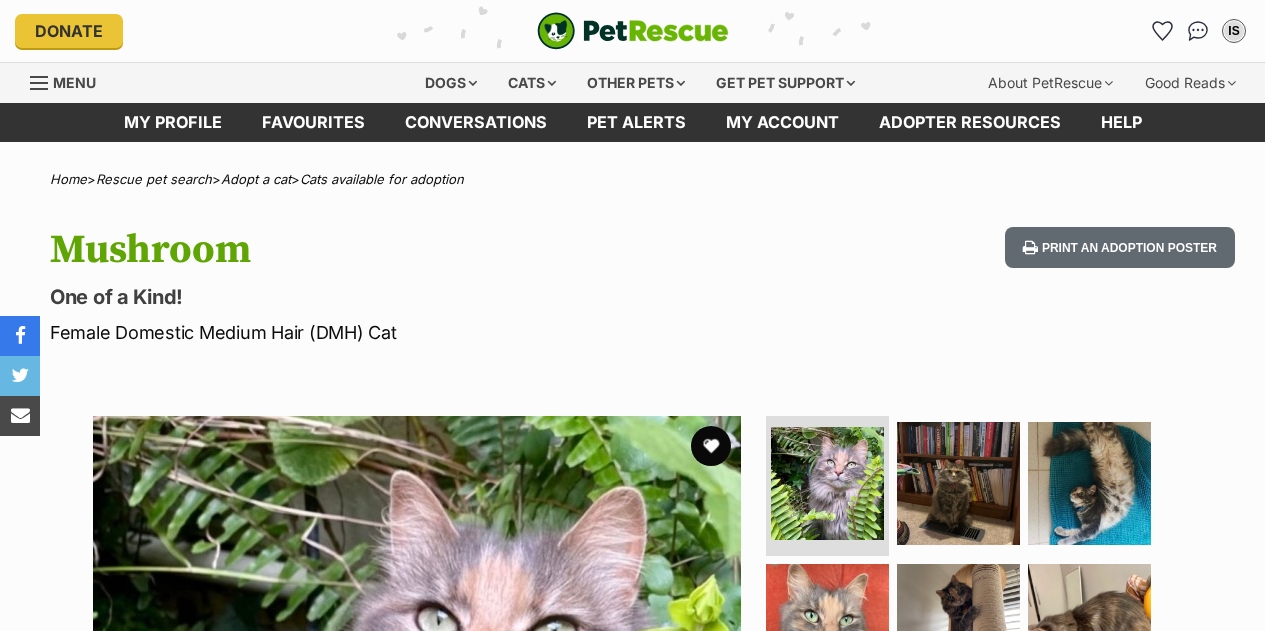scroll, scrollTop: 0, scrollLeft: 0, axis: both 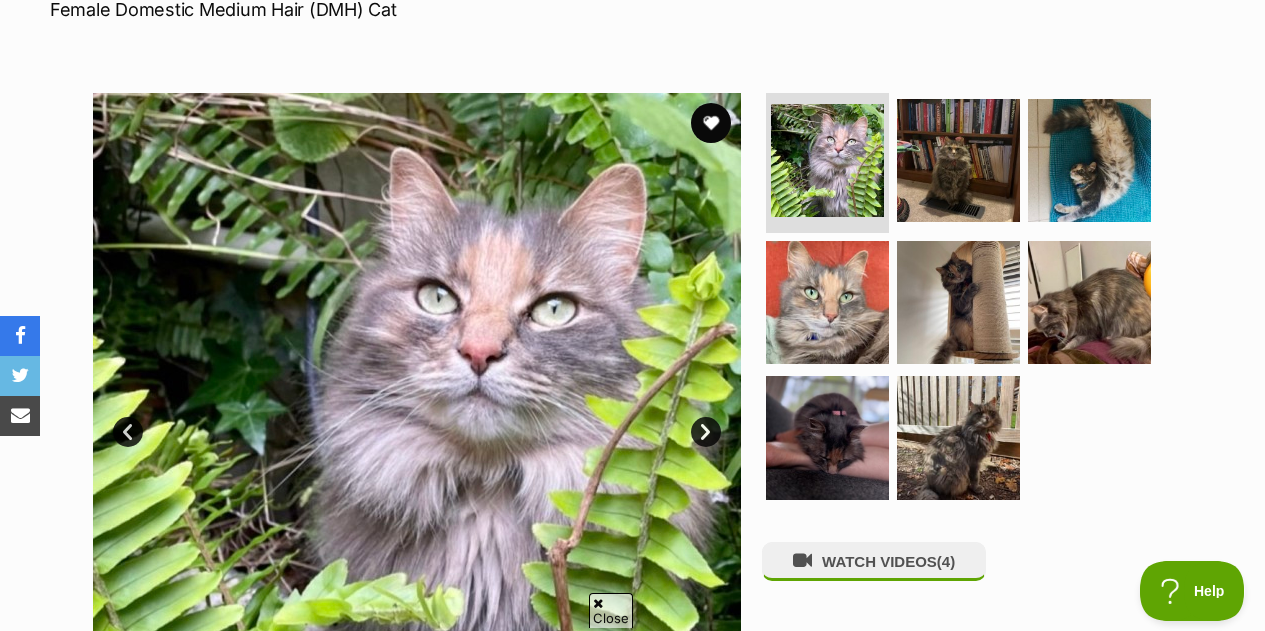 click on "Next" at bounding box center [706, 432] 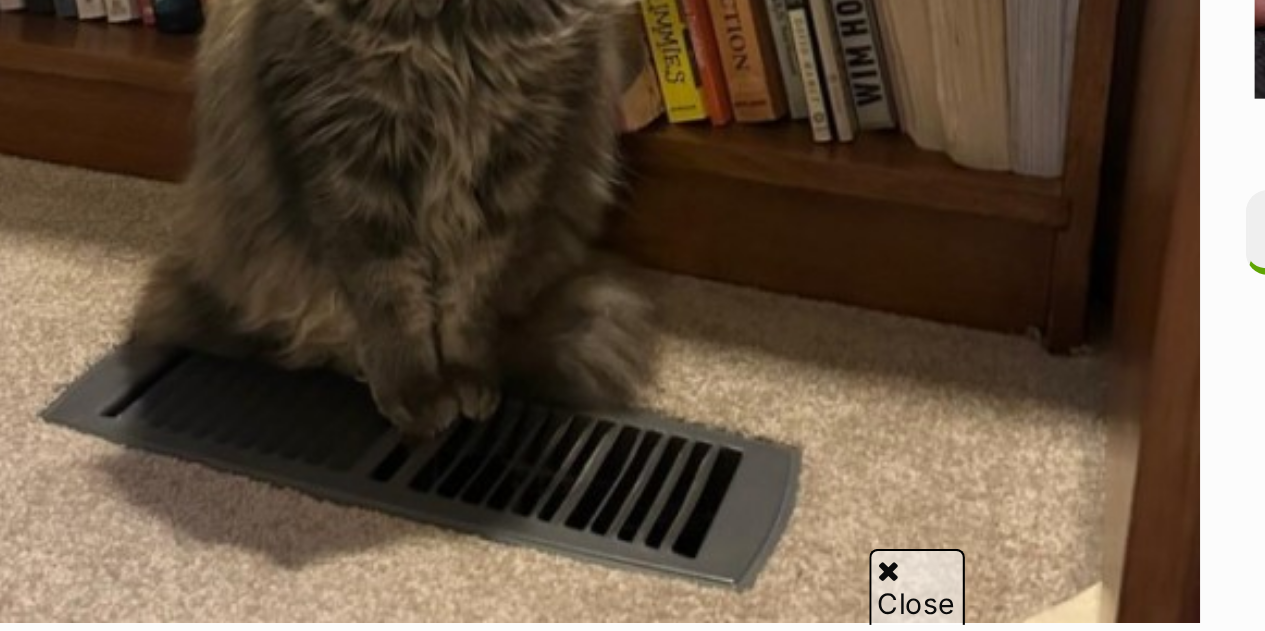 scroll, scrollTop: 436, scrollLeft: 0, axis: vertical 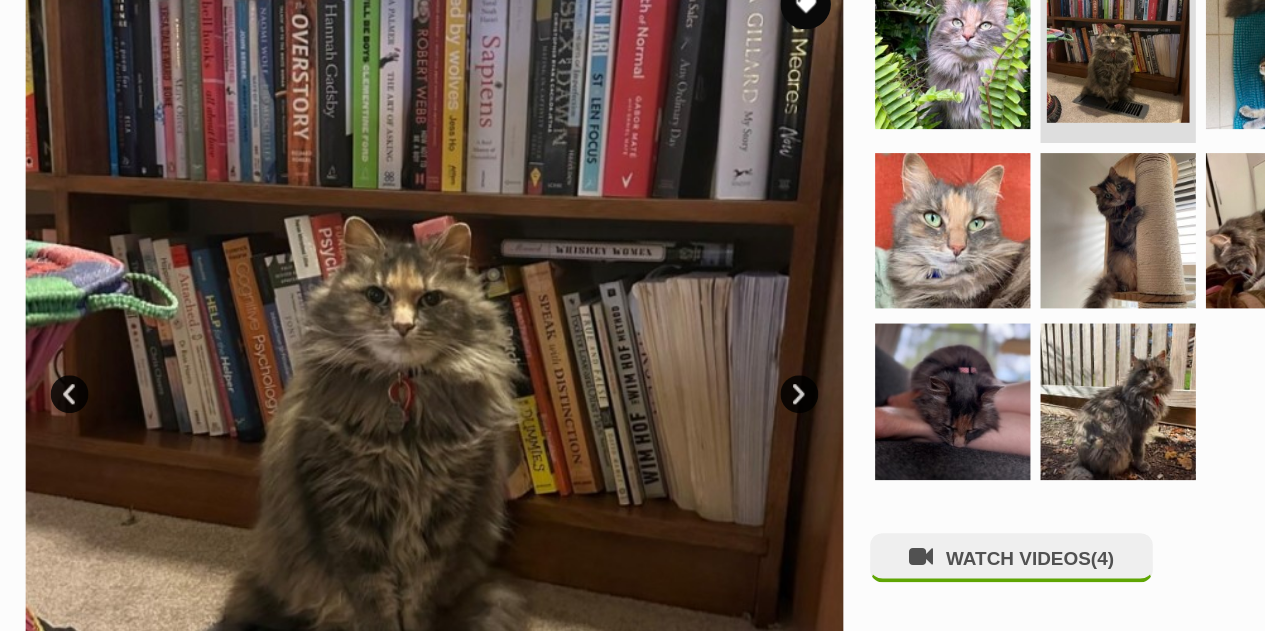 click on "Next" at bounding box center [706, 319] 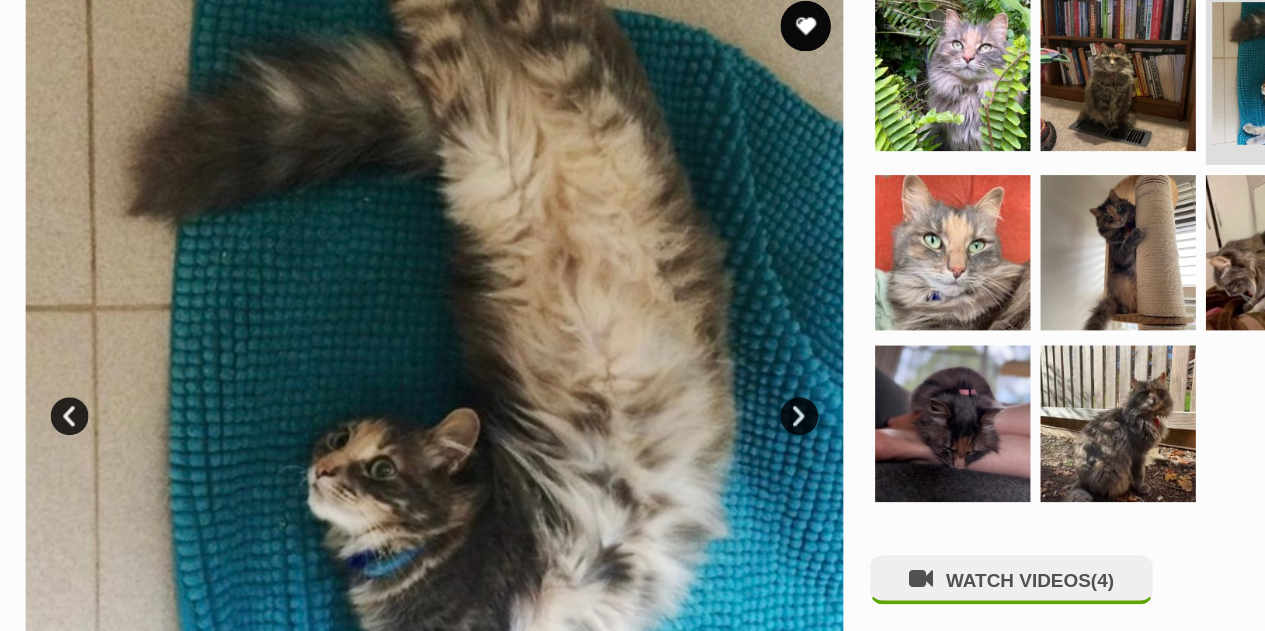 scroll, scrollTop: 424, scrollLeft: 0, axis: vertical 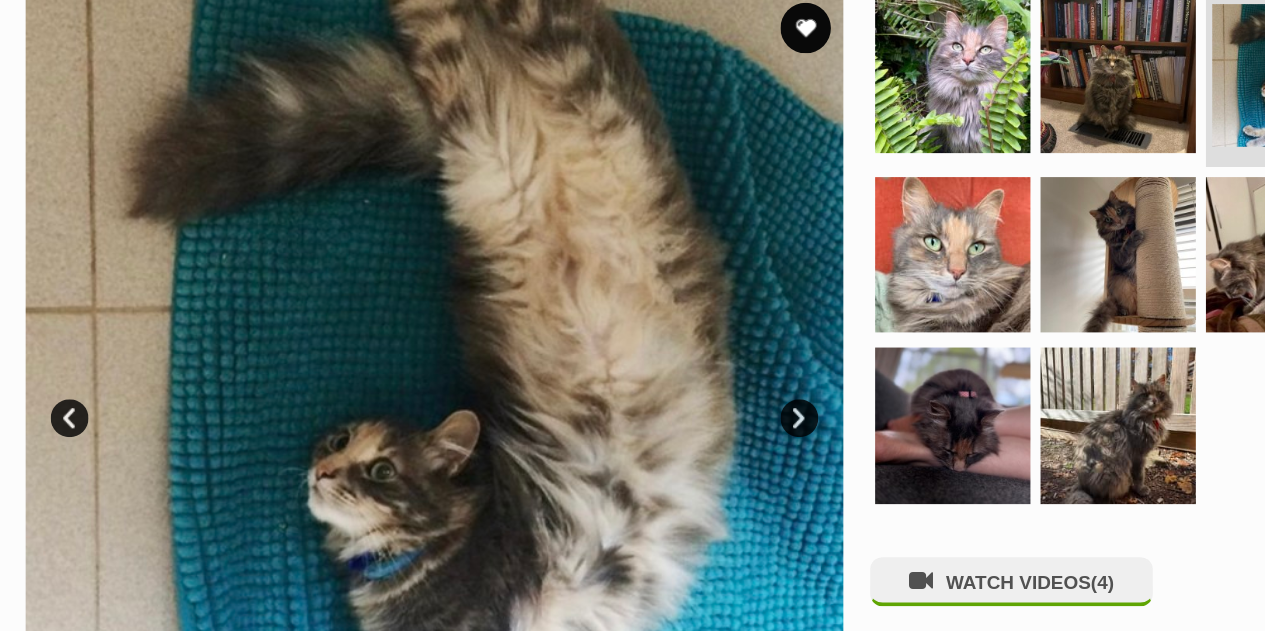 click on "Next" at bounding box center (706, 331) 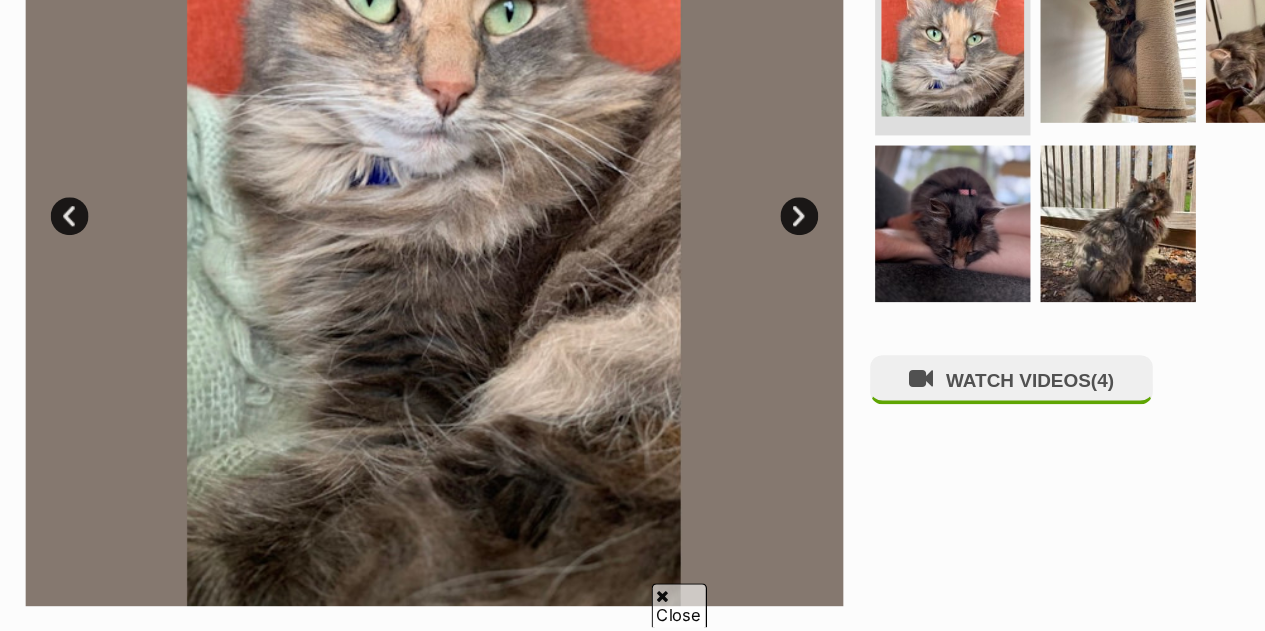 scroll, scrollTop: 453, scrollLeft: 0, axis: vertical 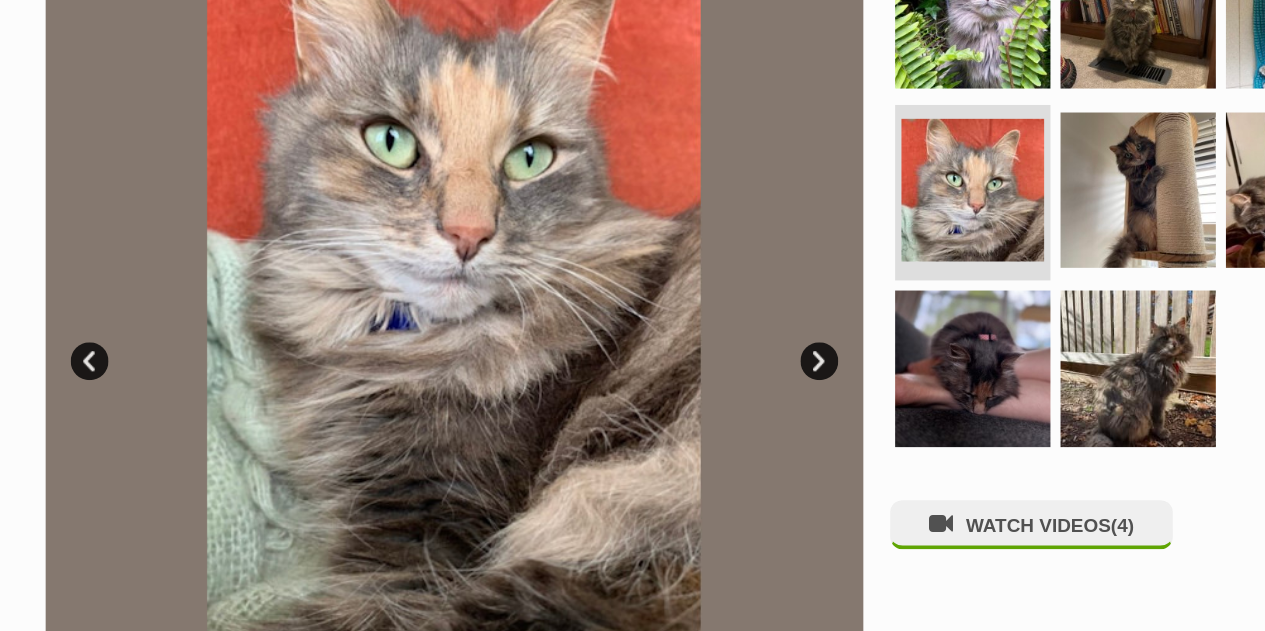 click on "Next" at bounding box center [706, 302] 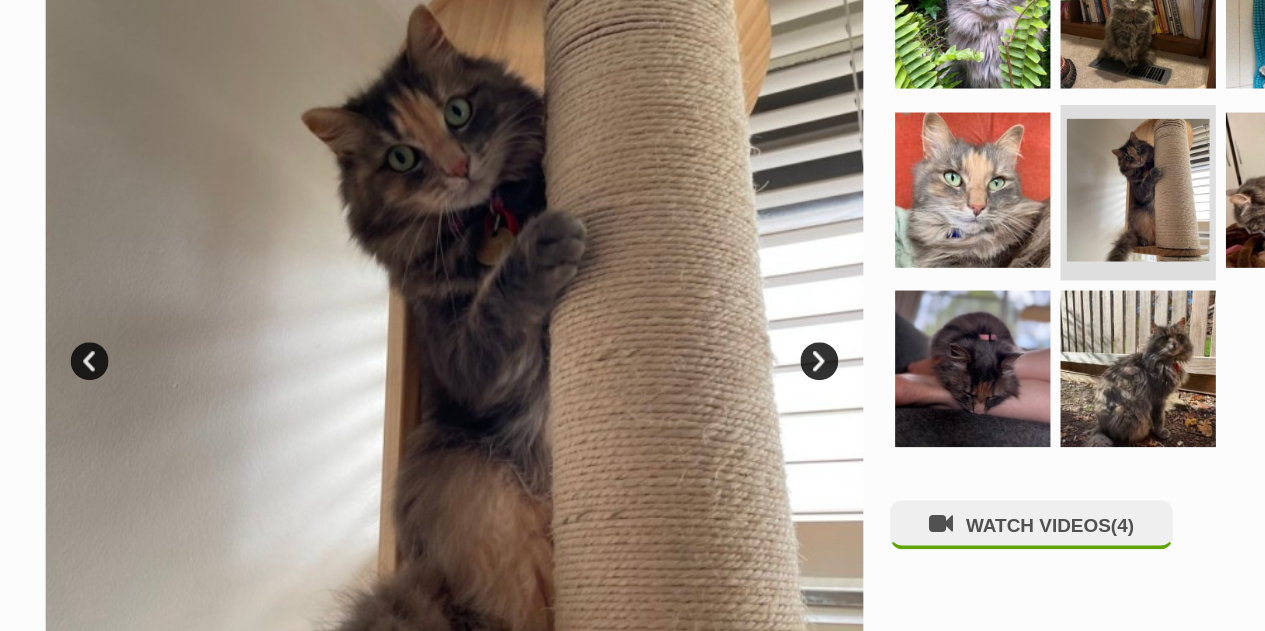 click on "Prev" at bounding box center (128, 302) 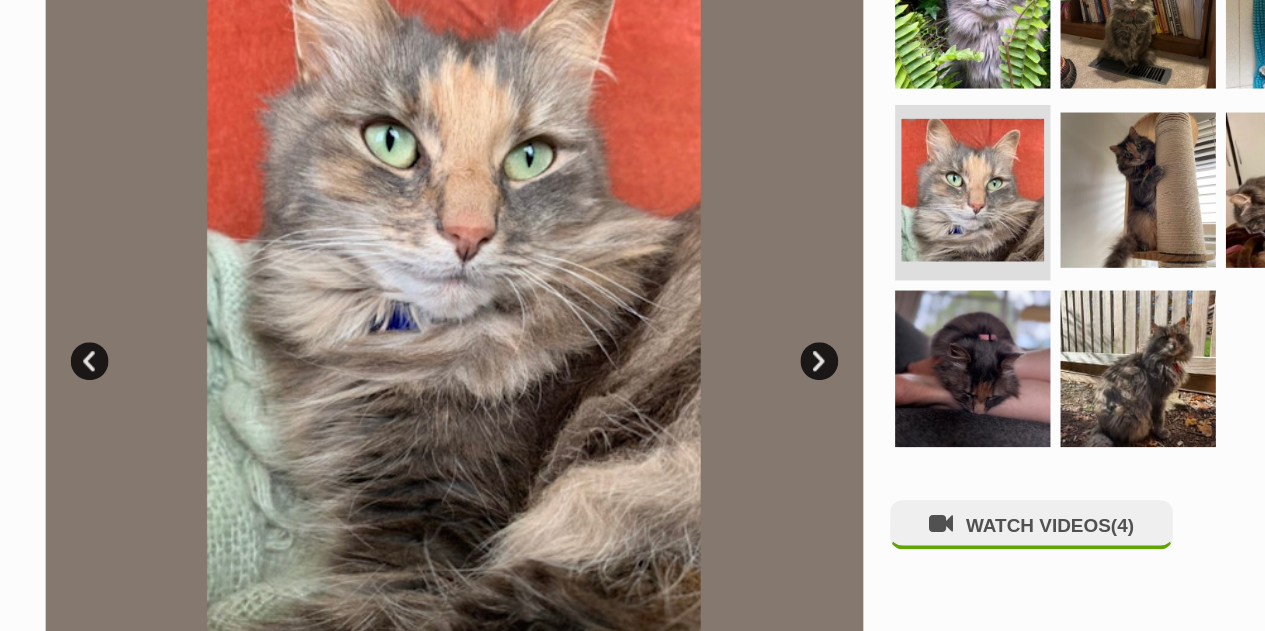 click on "Next" at bounding box center (706, 302) 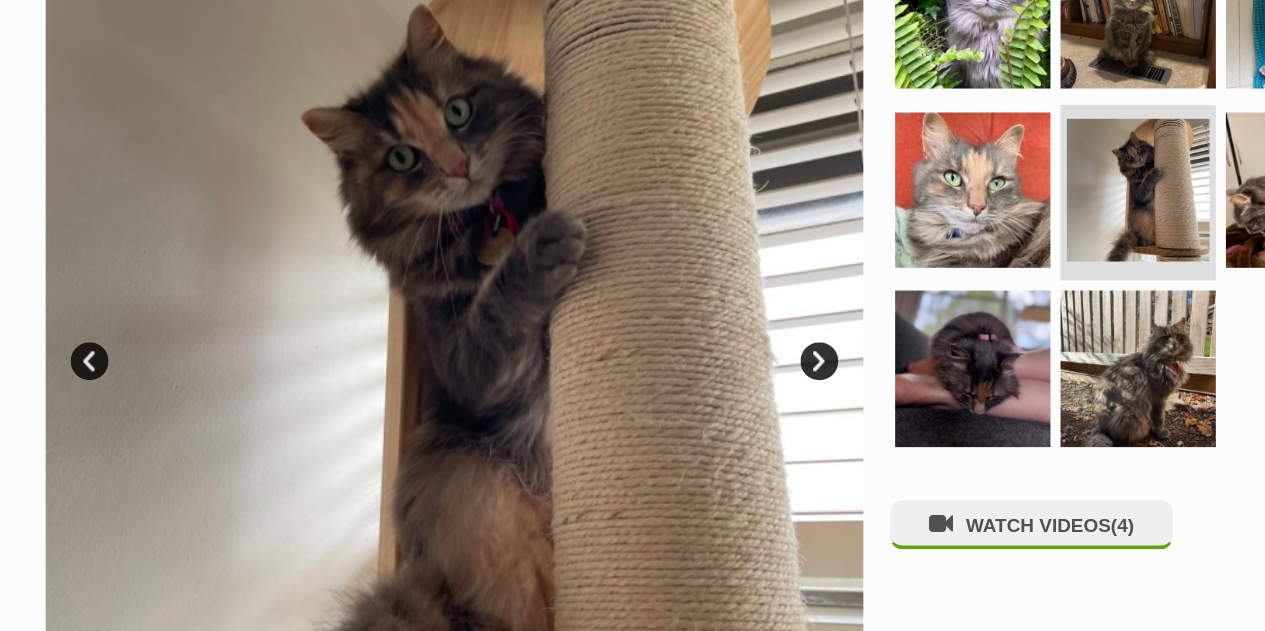 click on "Next" at bounding box center [706, 302] 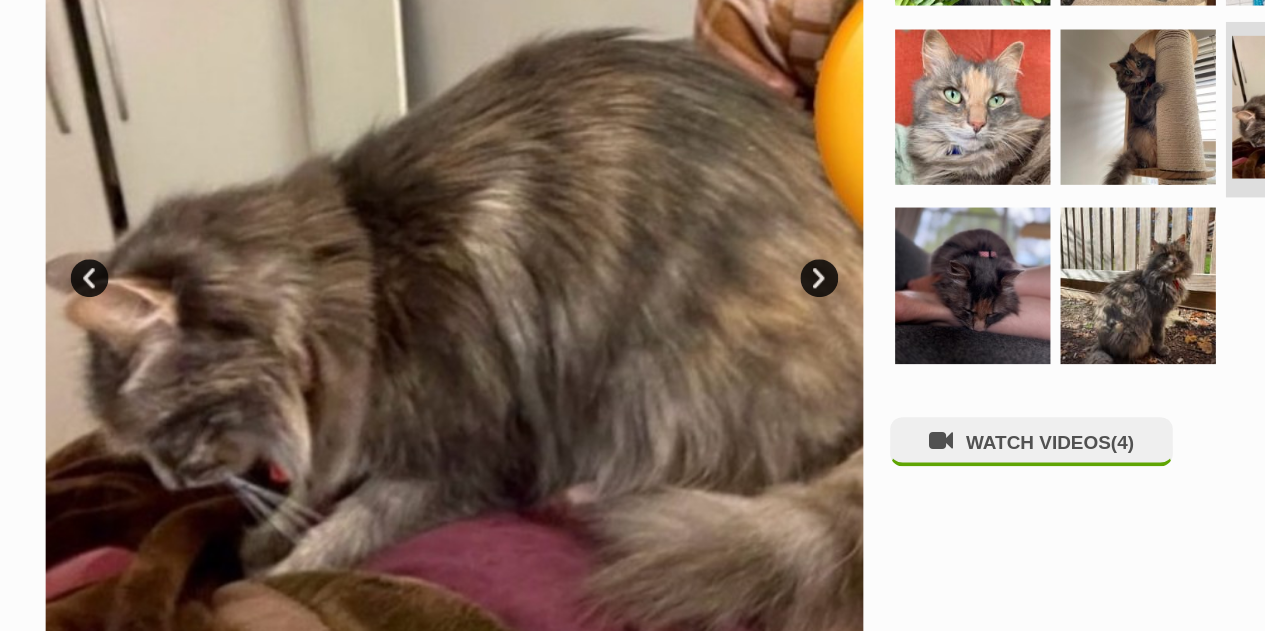 scroll, scrollTop: 534, scrollLeft: 0, axis: vertical 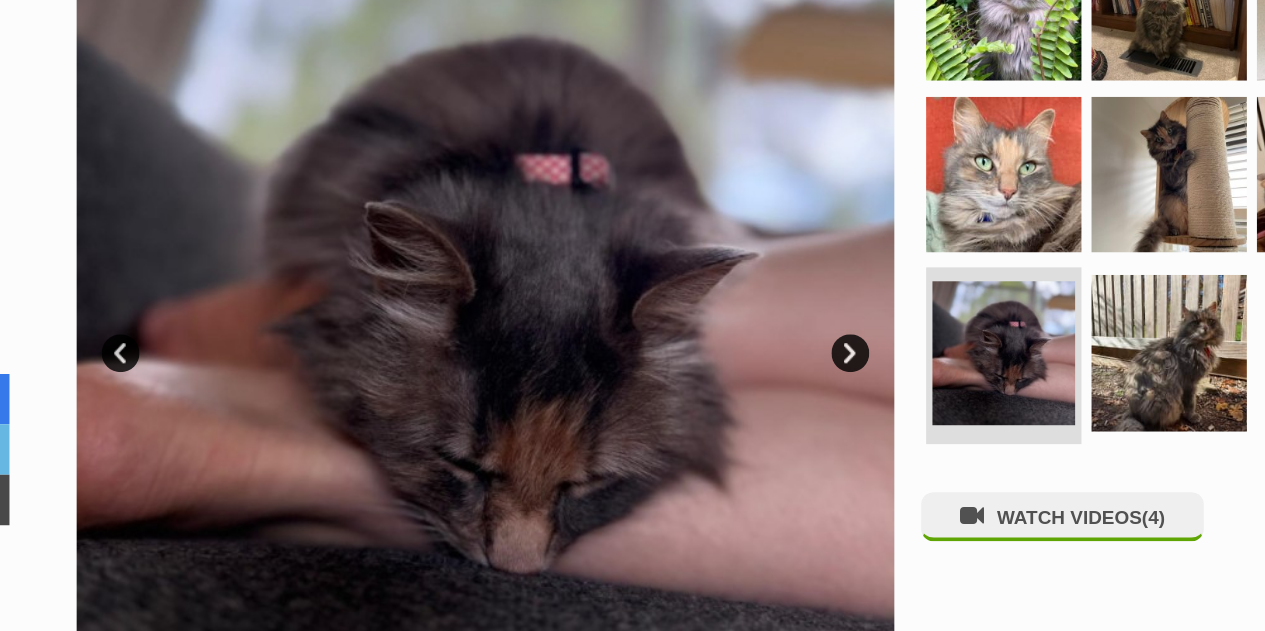 click on "Next" at bounding box center [706, 300] 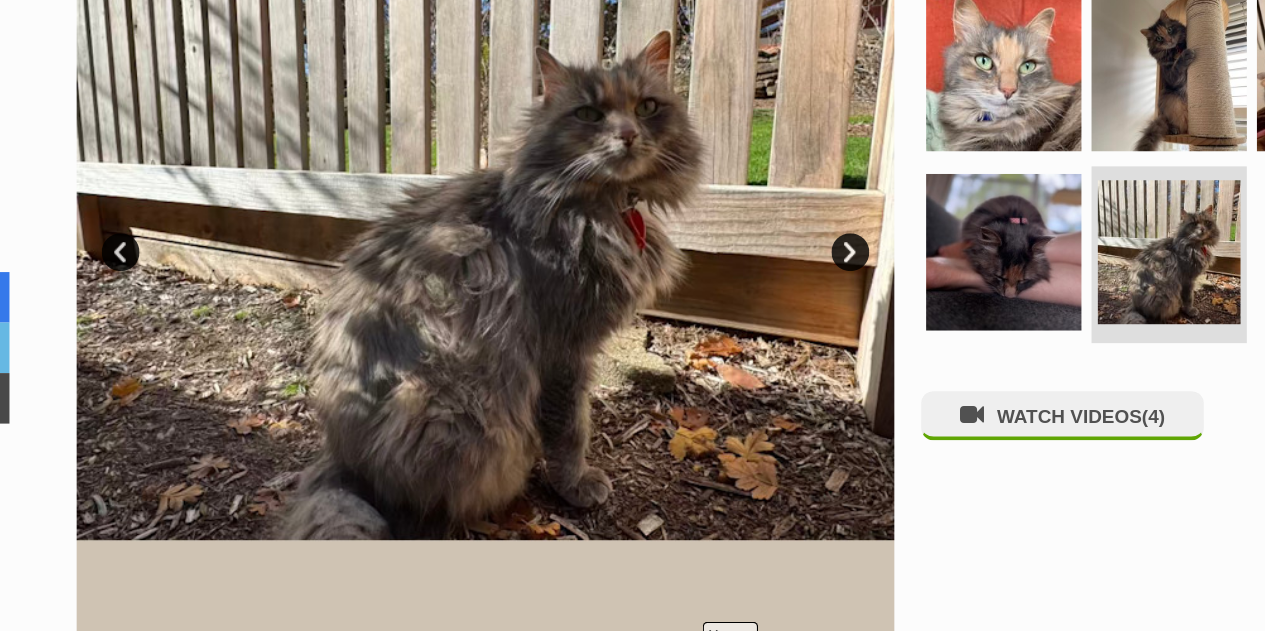 click on "Next" at bounding box center (706, 300) 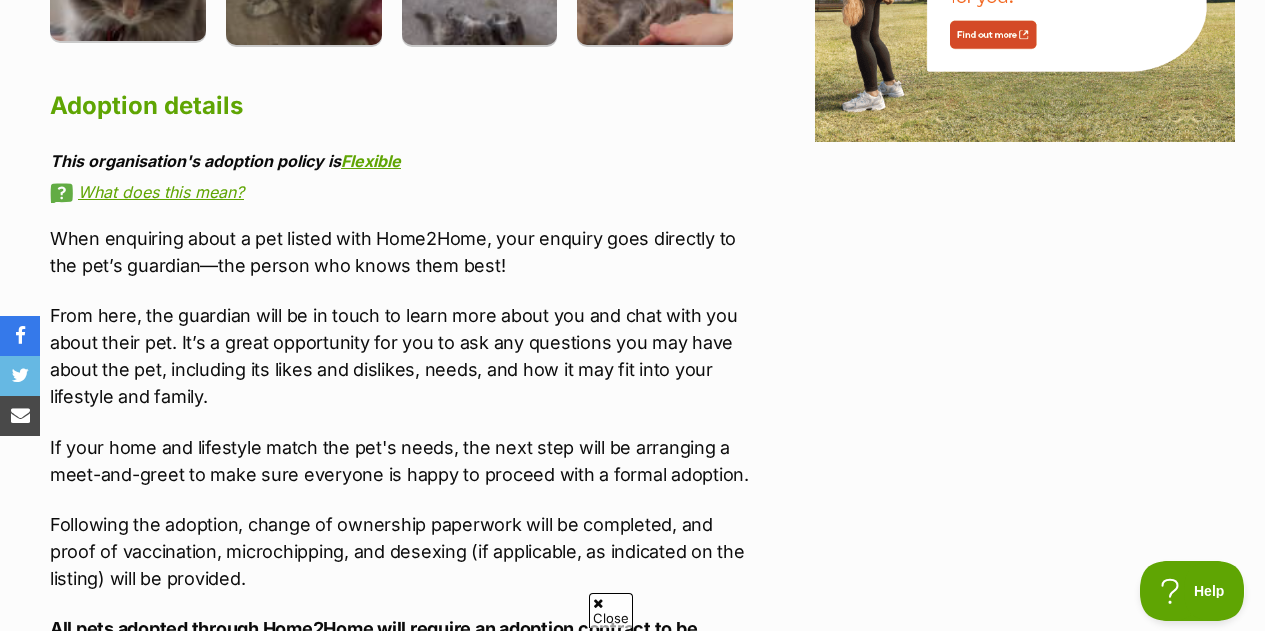 scroll, scrollTop: 2752, scrollLeft: 0, axis: vertical 